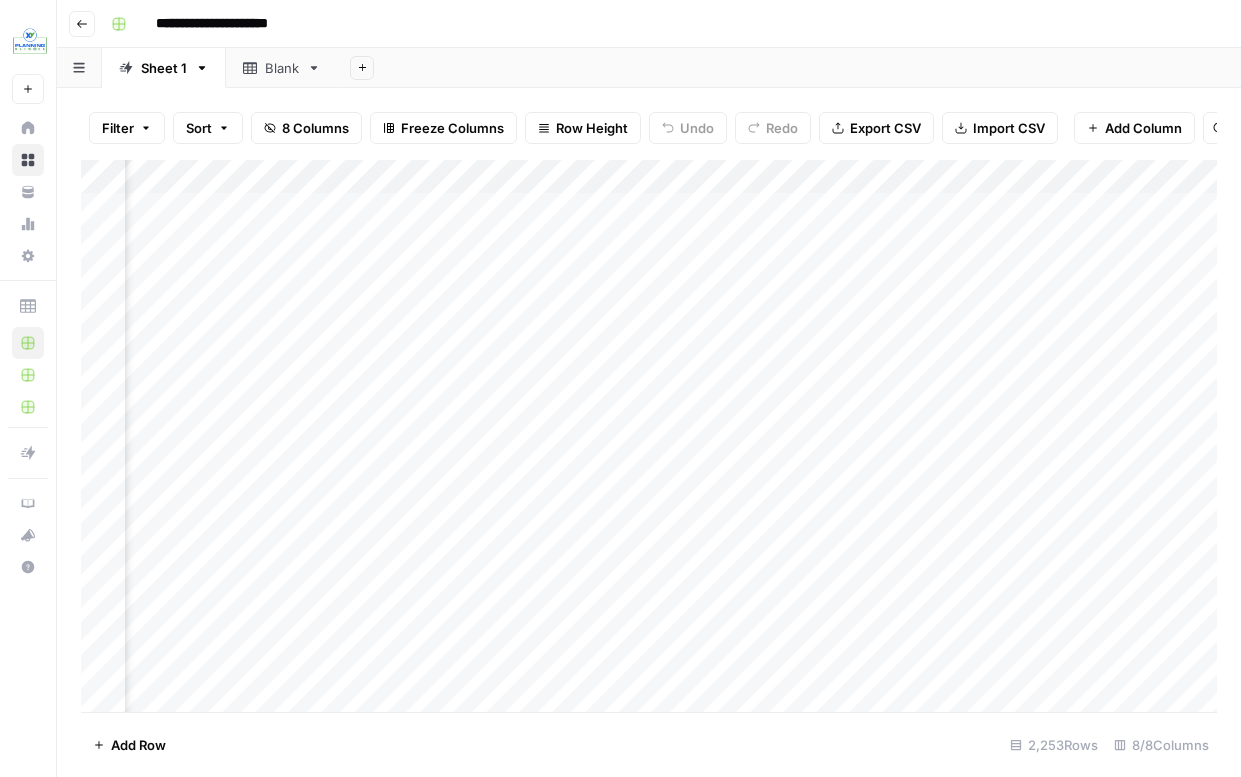 scroll, scrollTop: 0, scrollLeft: 0, axis: both 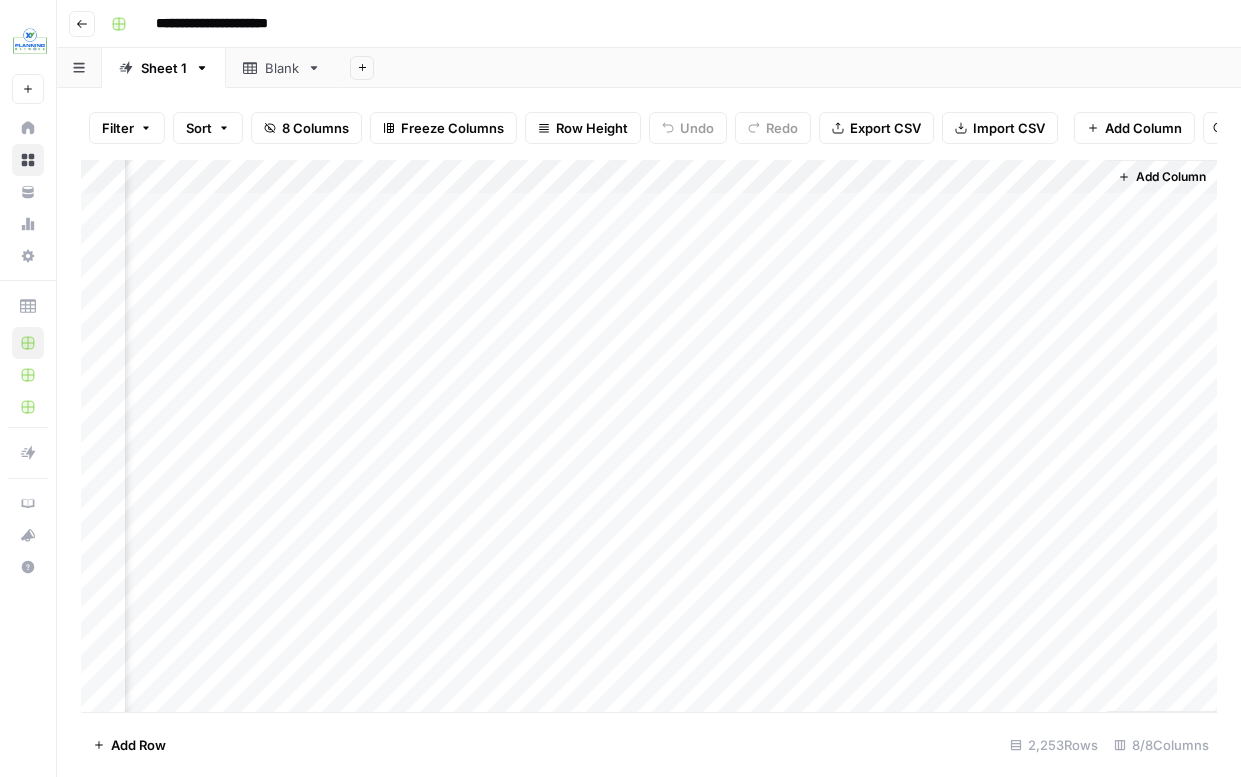 click on "Add Column" at bounding box center [649, 436] 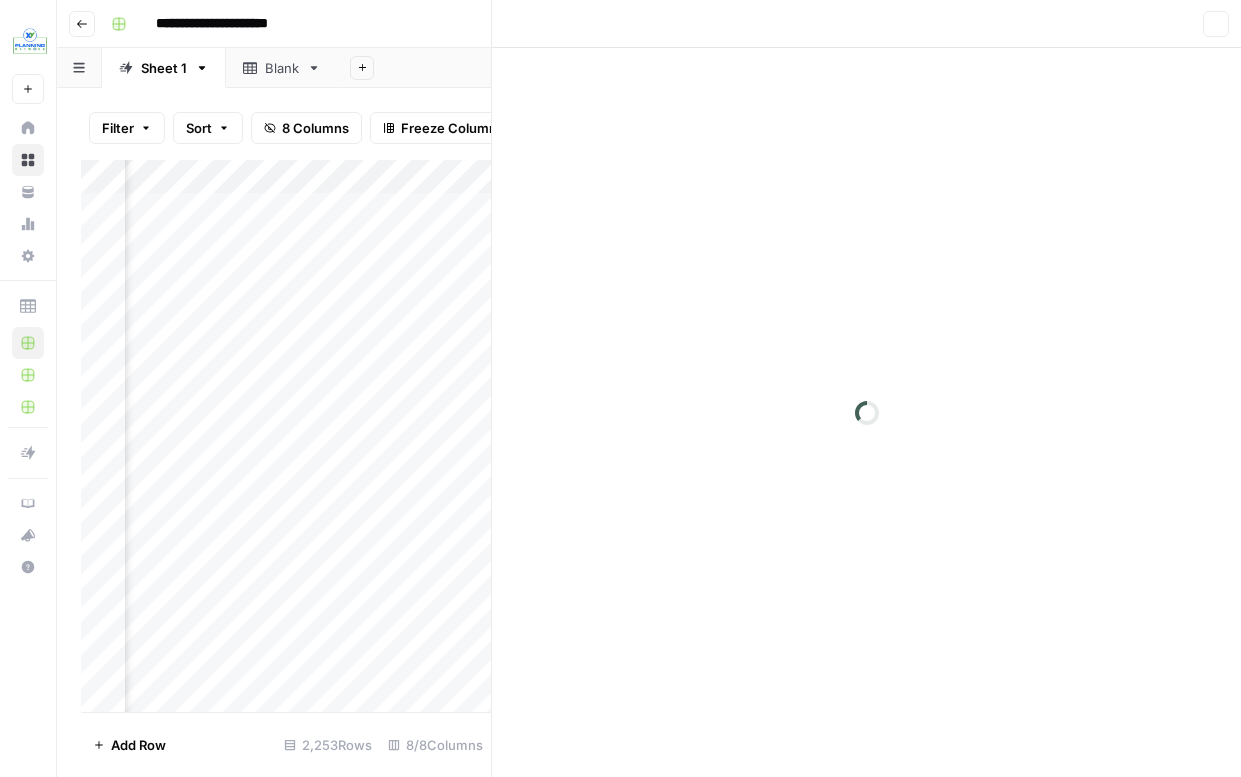 scroll, scrollTop: 0, scrollLeft: 753, axis: horizontal 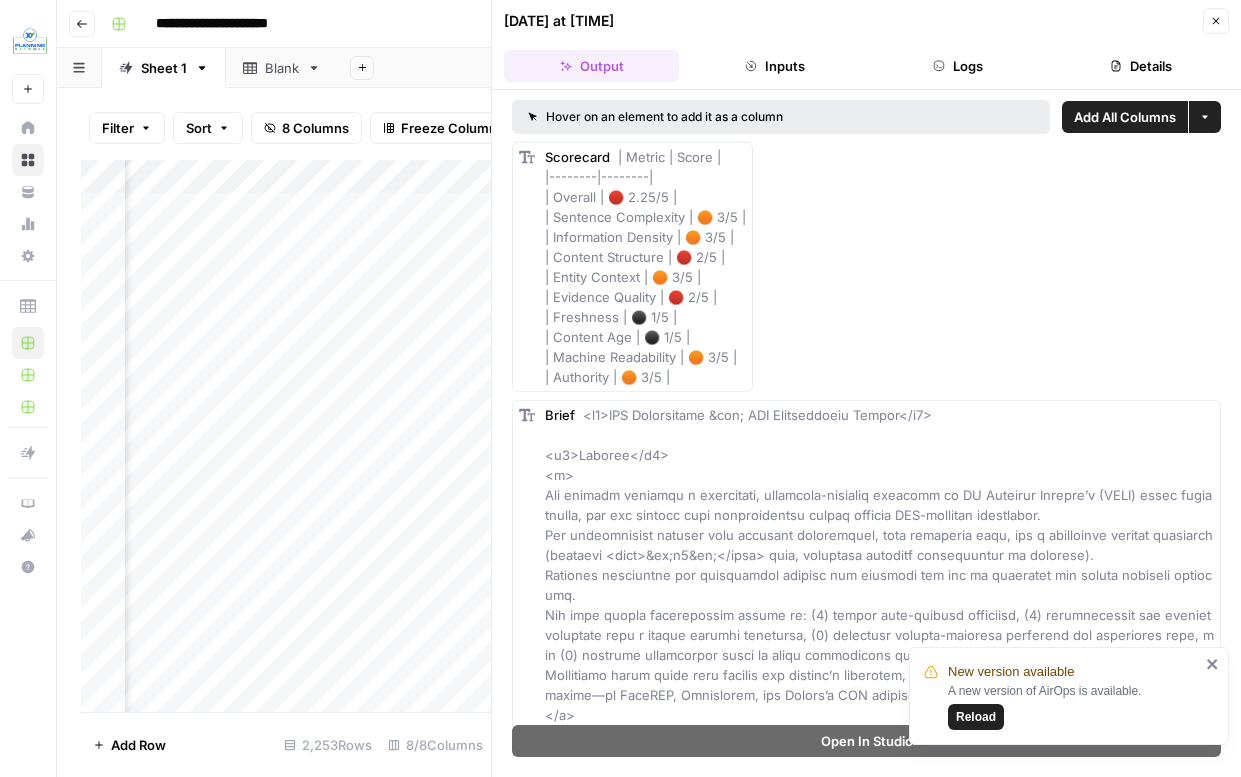 click 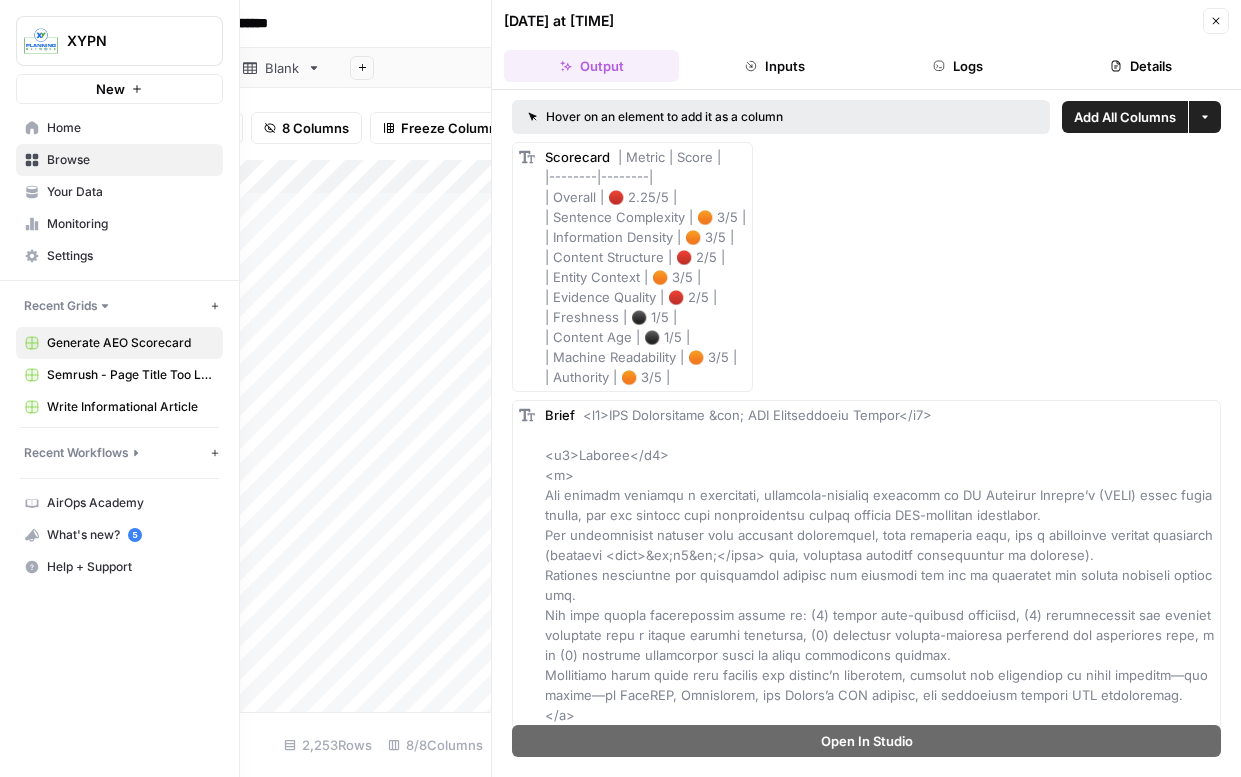 click on "Browse" at bounding box center [130, 160] 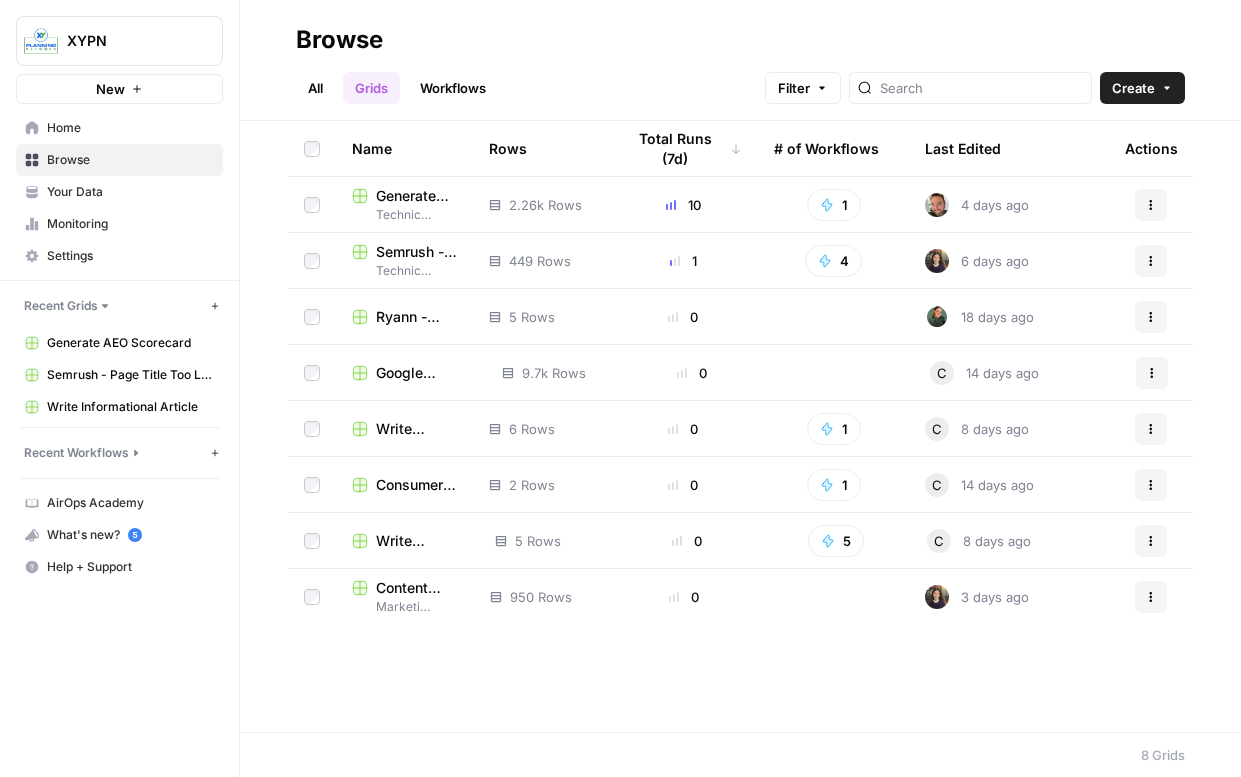 click on "Content Gap Finder - Articles We Haven't Covered" at bounding box center (417, 588) 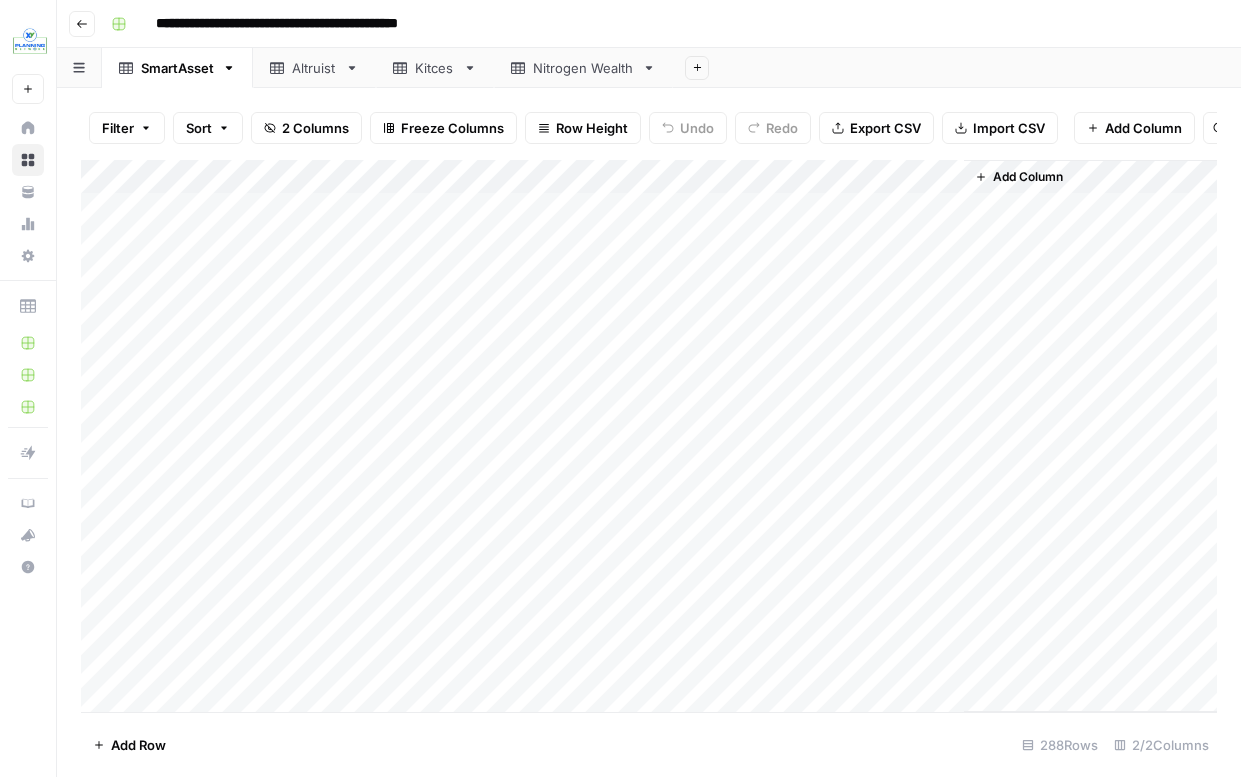 click on "Add Column" at bounding box center (649, 436) 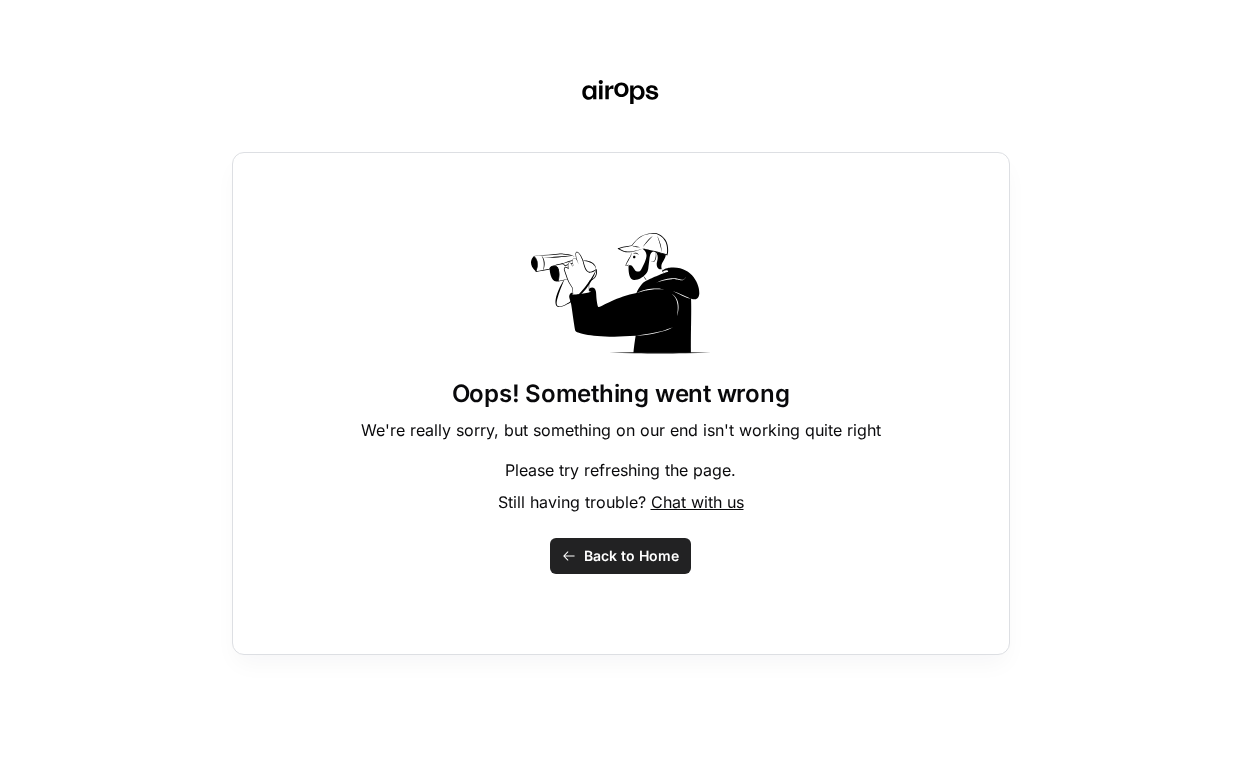 click on "Back to Home" at bounding box center (631, 556) 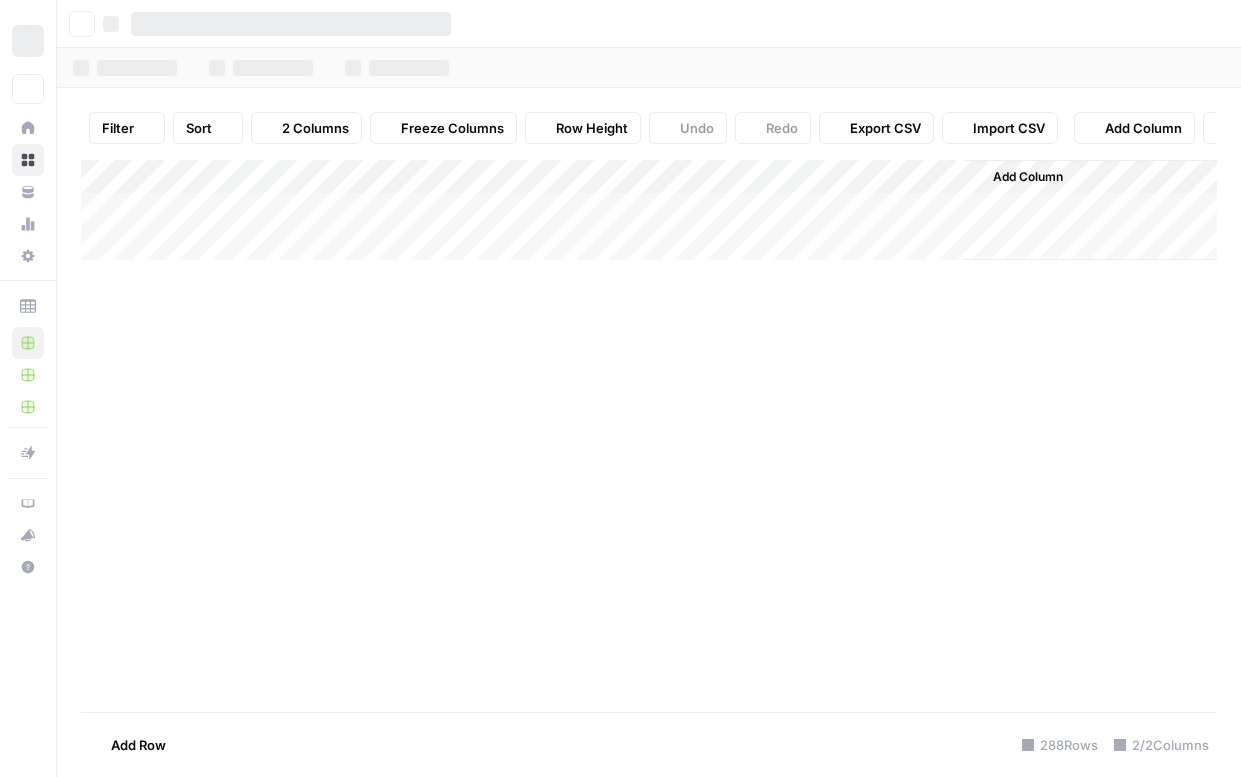 scroll, scrollTop: 0, scrollLeft: 0, axis: both 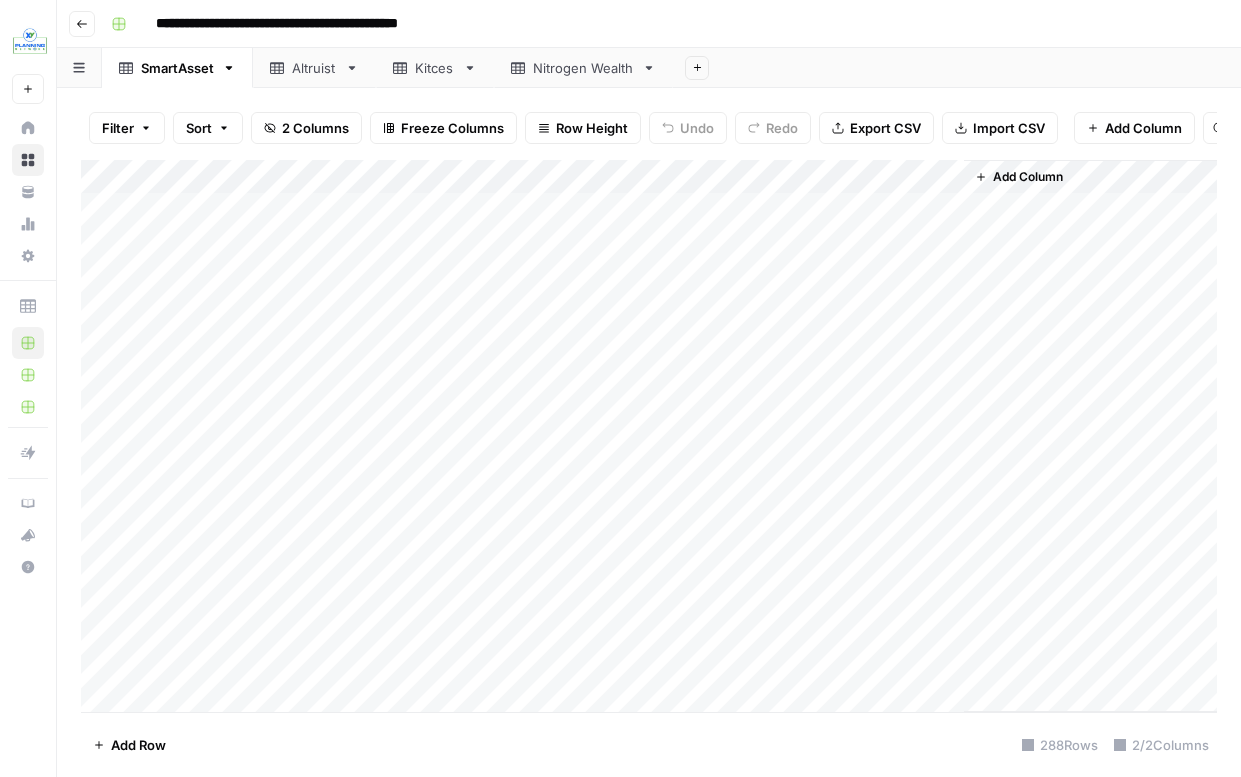 click on "Add Column" at bounding box center [649, 436] 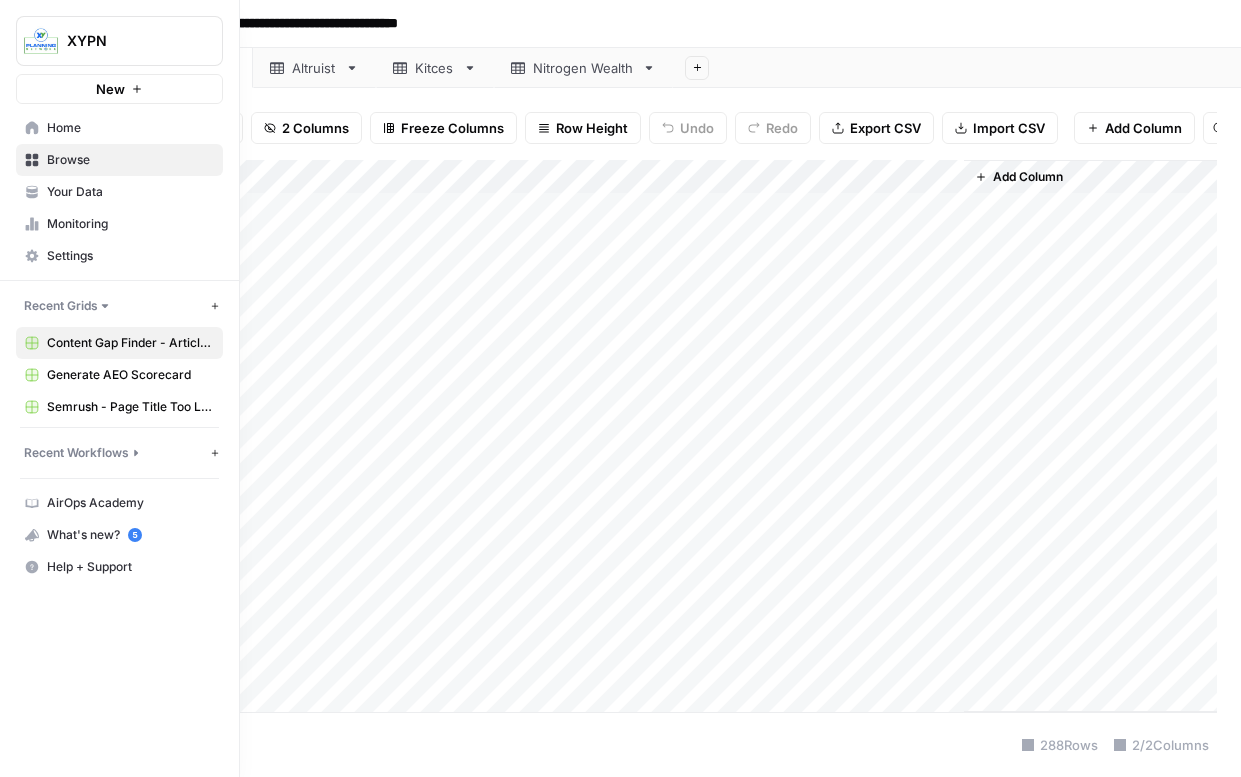 click on "Generate AEO Scorecard" at bounding box center (130, 375) 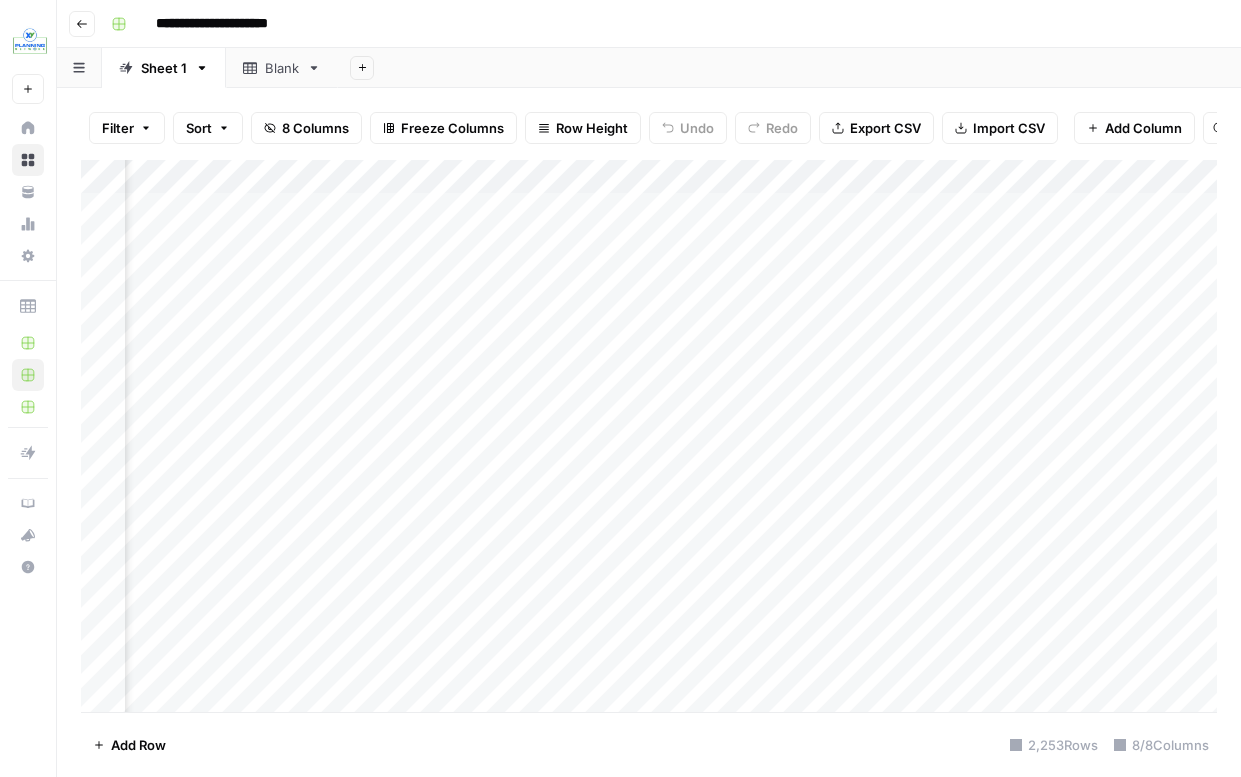 scroll, scrollTop: 0, scrollLeft: 770, axis: horizontal 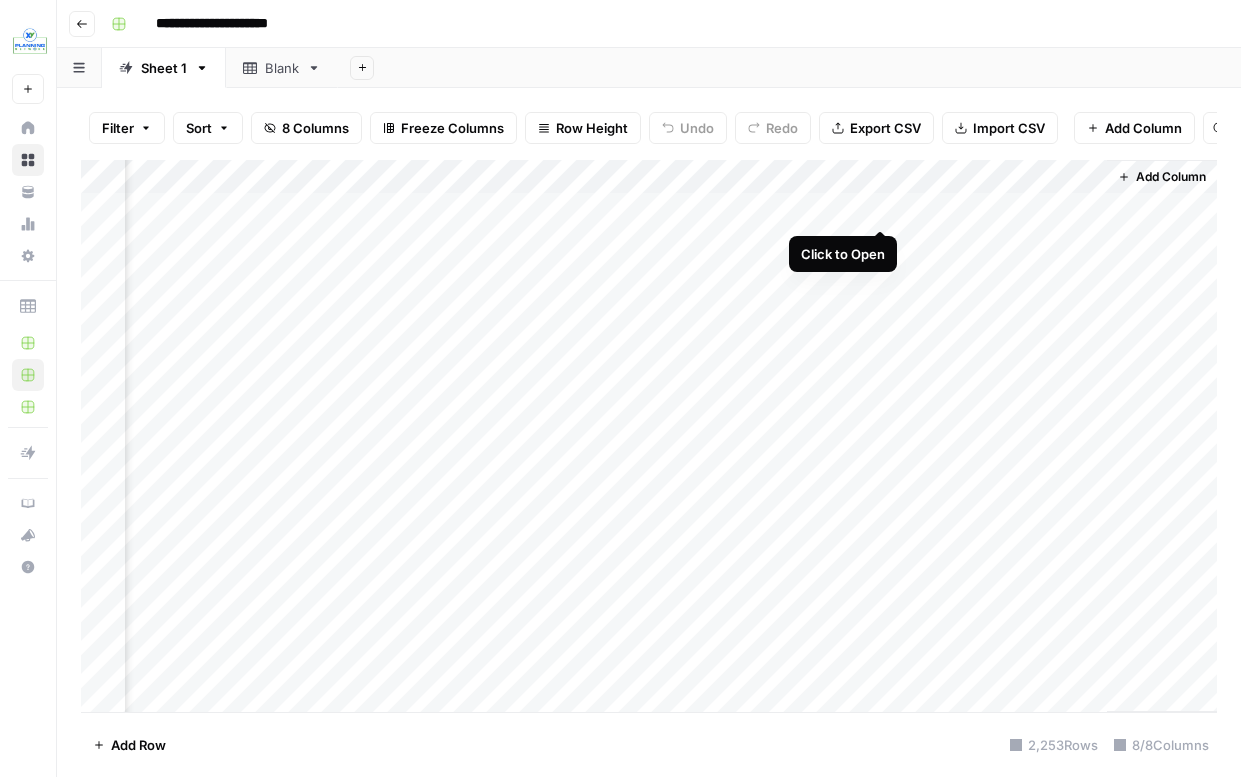 click on "Add Column" at bounding box center [649, 436] 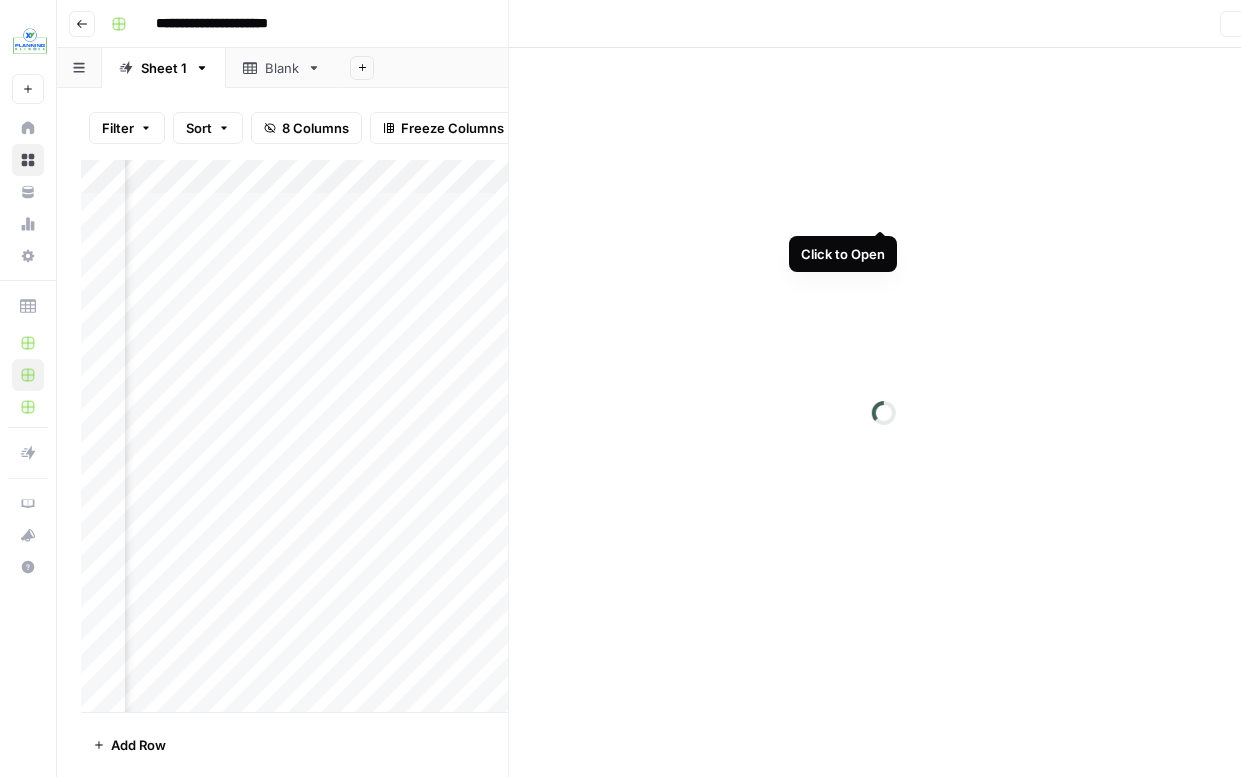 scroll, scrollTop: 0, scrollLeft: 752, axis: horizontal 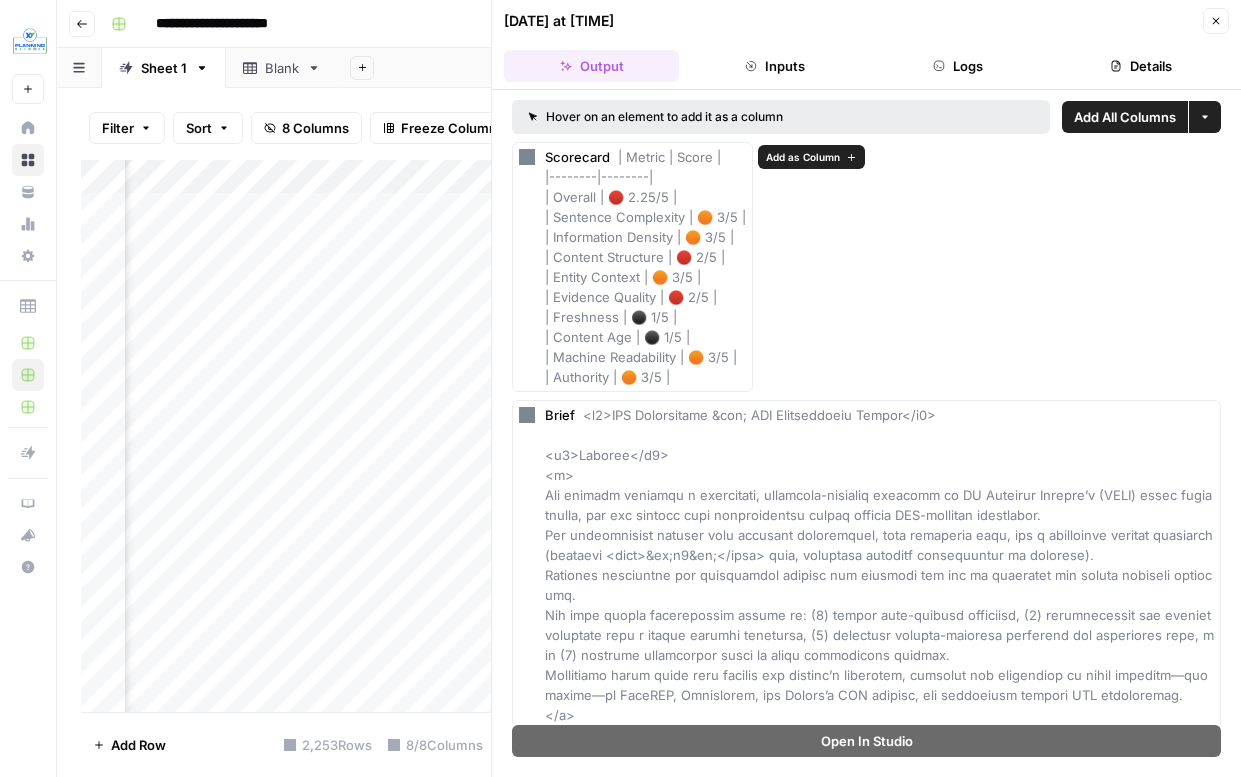 drag, startPoint x: 557, startPoint y: 198, endPoint x: 677, endPoint y: 393, distance: 228.96506 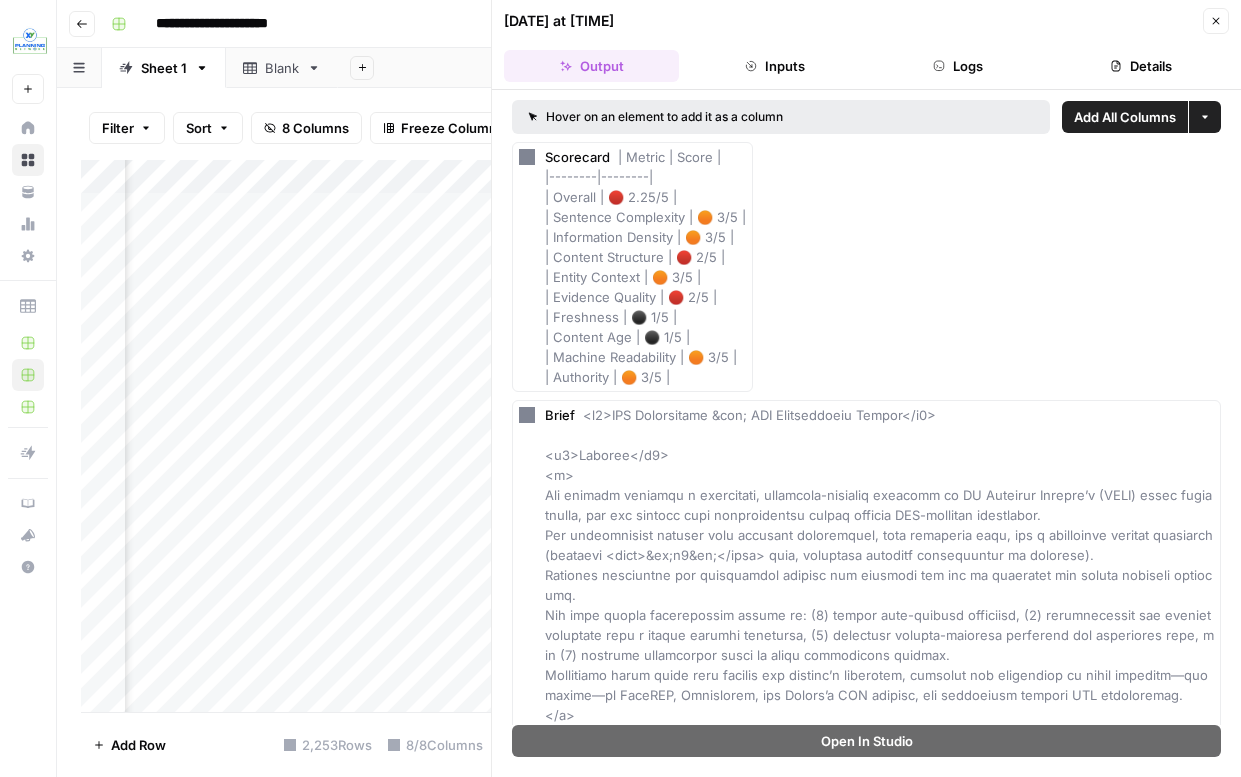 click on "Scorecard | Metric | Score |
|--------|--------|
| Overall | 🔴 2.25/5 |
| Sentence Complexity | 🟠 3/5 |
| Information Density | 🟠 3/5 |
| Content Structure | 🔴 2/5 |
| Entity Context | 🟠 3/5 |
| Evidence Quality | 🔴 2/5 |
| Freshness | ⚫ 1/5 |
| Content Age | ⚫ 1/5 |
| Machine Readability | 🟠 3/5 |
| Authority | 🟠 3/5 |" at bounding box center (645, 267) 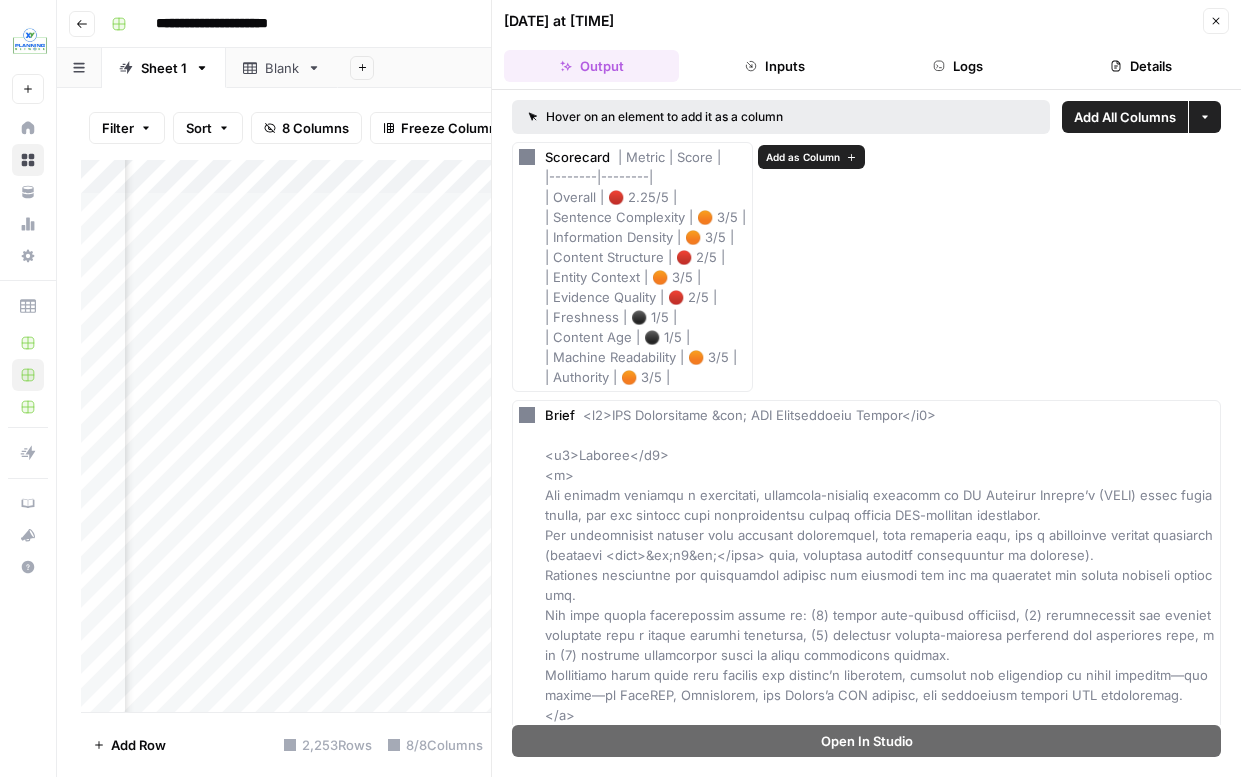 drag, startPoint x: 680, startPoint y: 380, endPoint x: 542, endPoint y: 205, distance: 222.86543 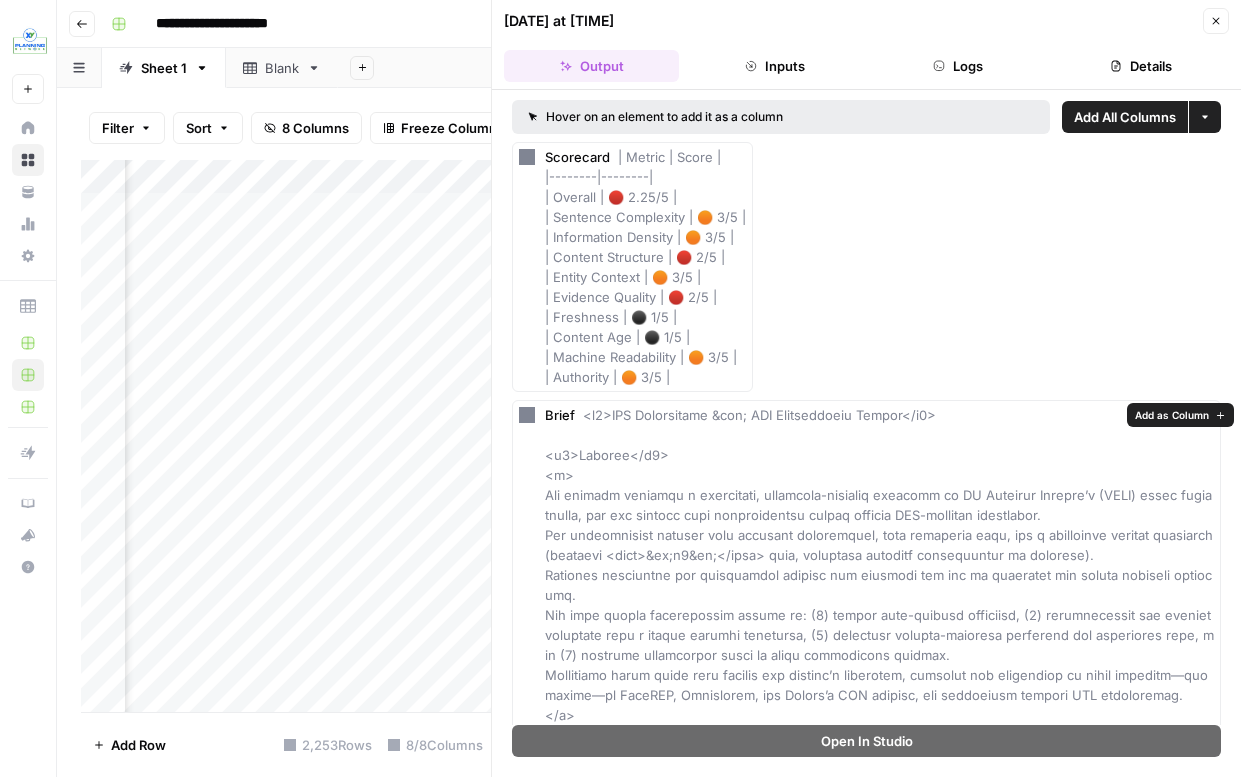 click at bounding box center (881, 2405) 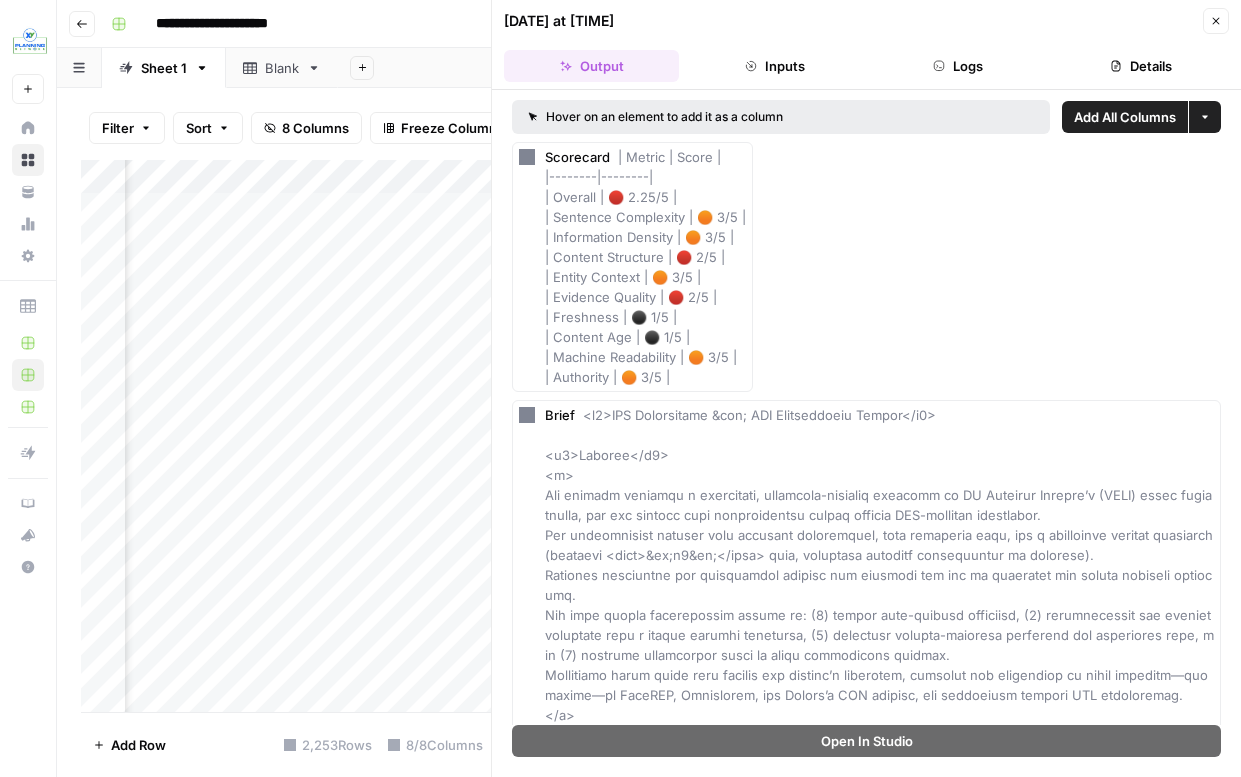 scroll, scrollTop: 0, scrollLeft: 1178, axis: horizontal 